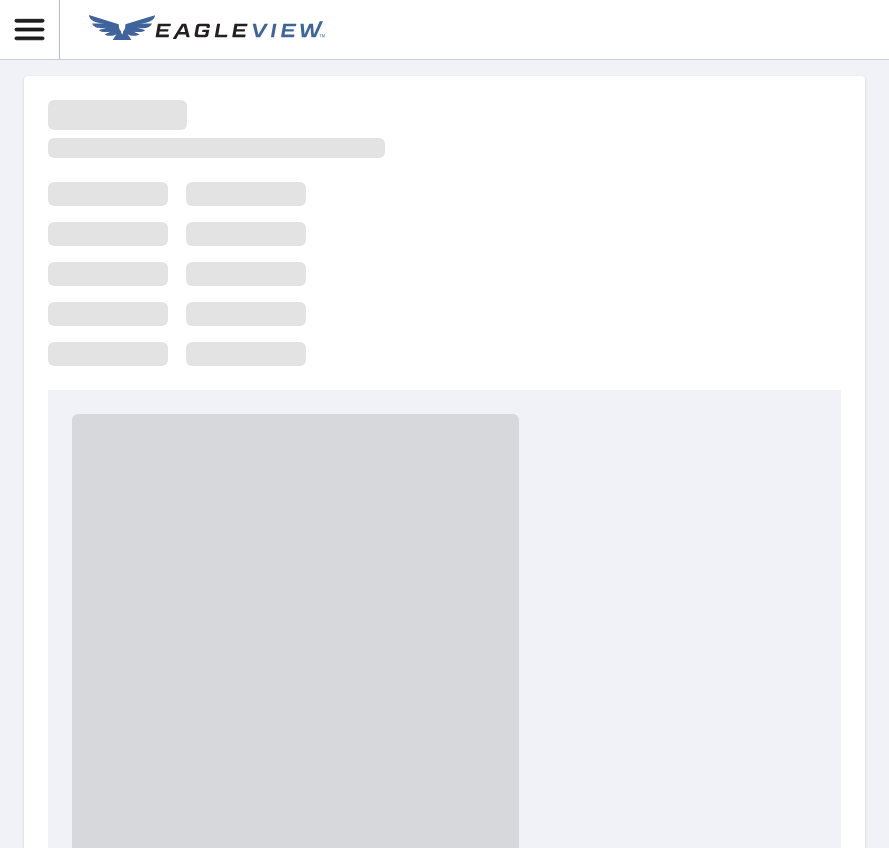scroll, scrollTop: 0, scrollLeft: 0, axis: both 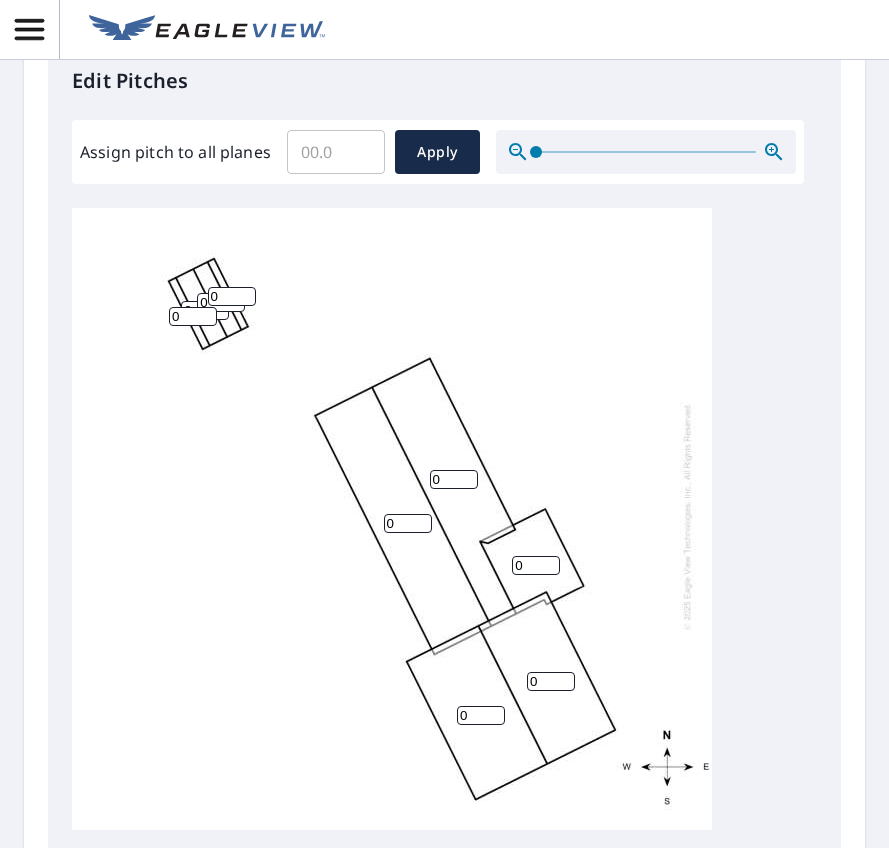 click on "0" at bounding box center [454, 479] 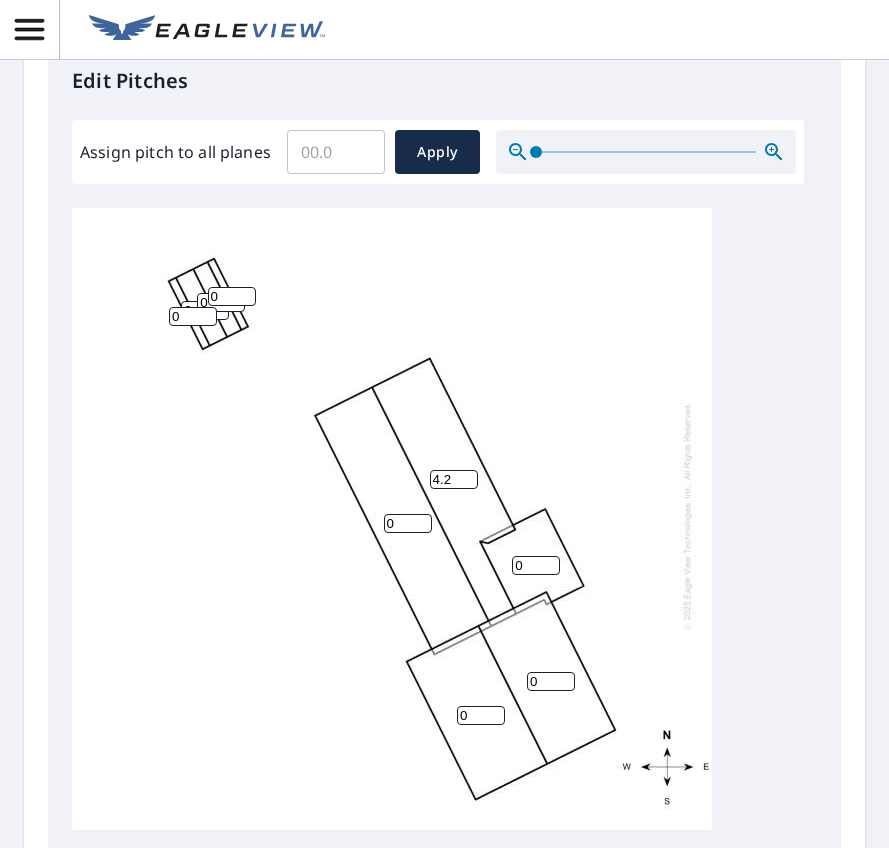 type on "4.2" 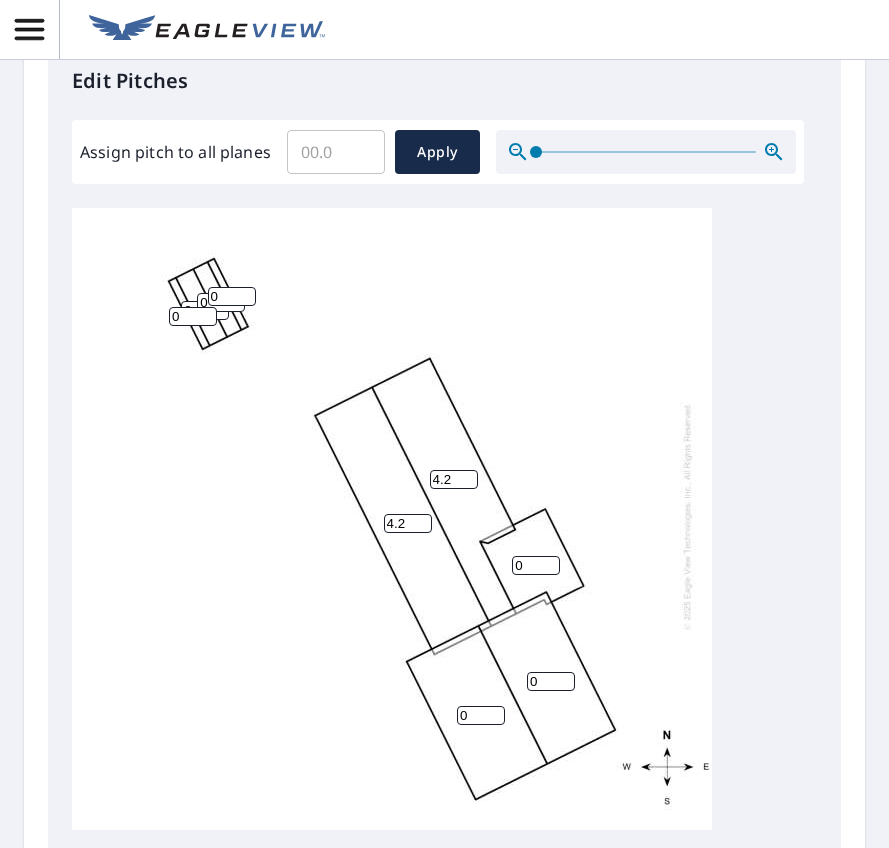 type on "4.2" 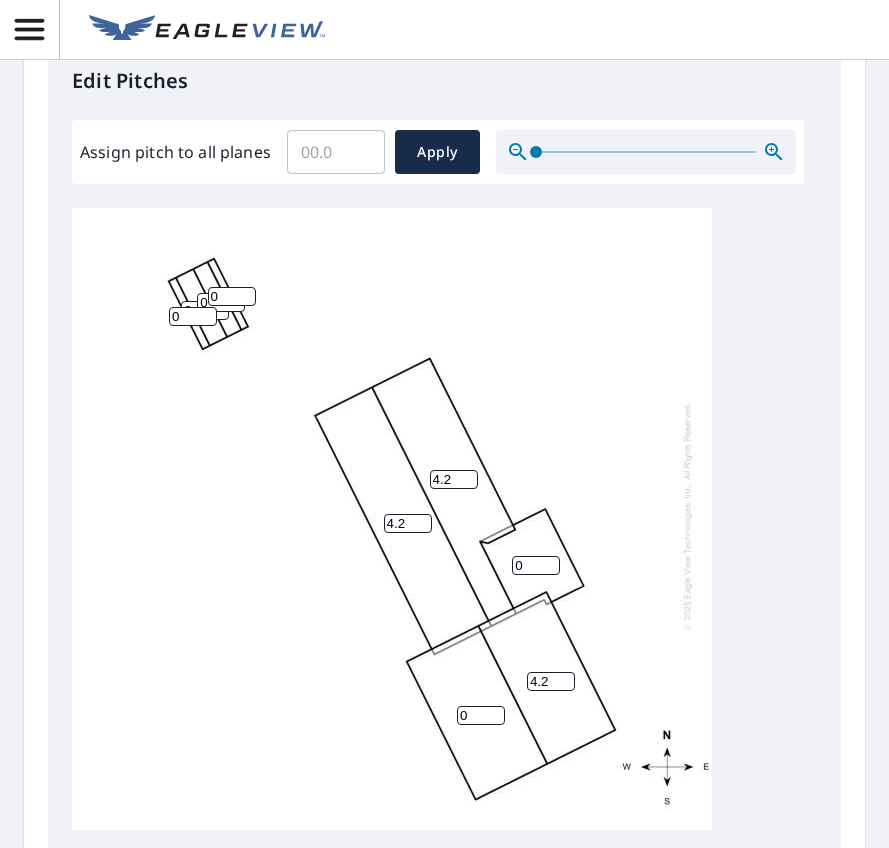 type on "4.2" 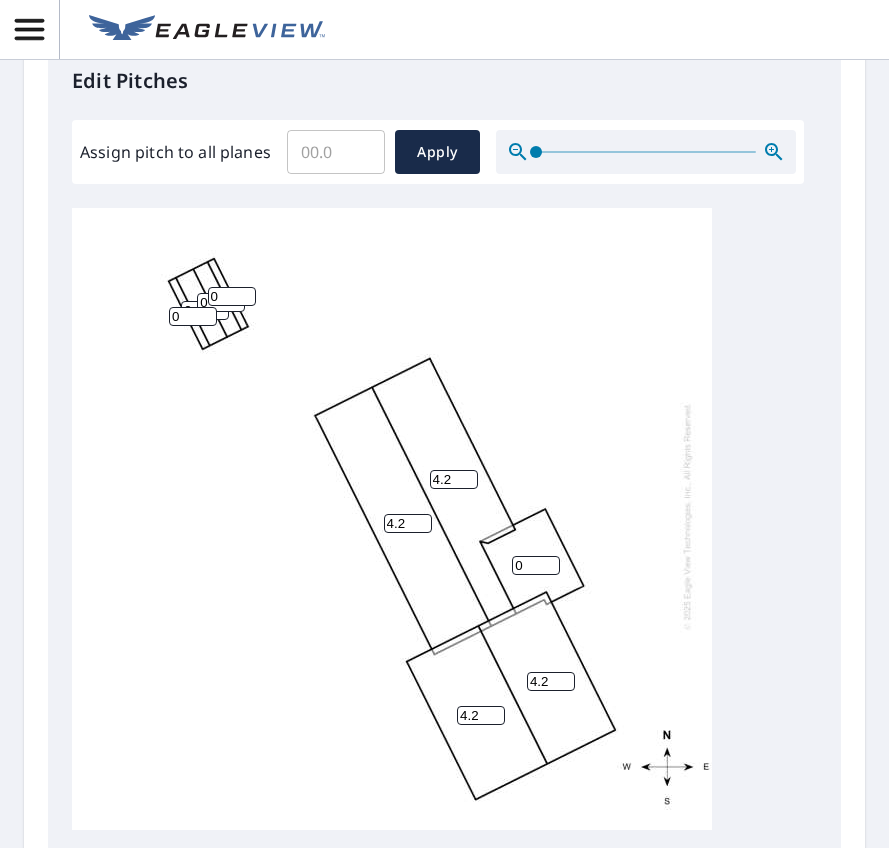 type on "4.2" 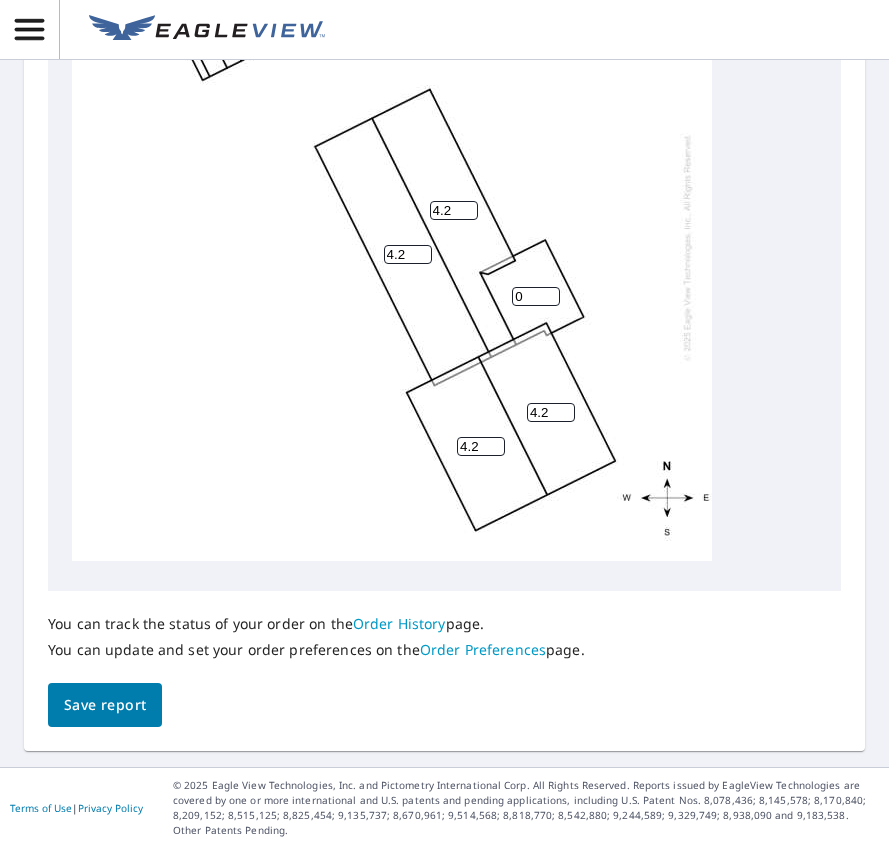 scroll, scrollTop: 1100, scrollLeft: 0, axis: vertical 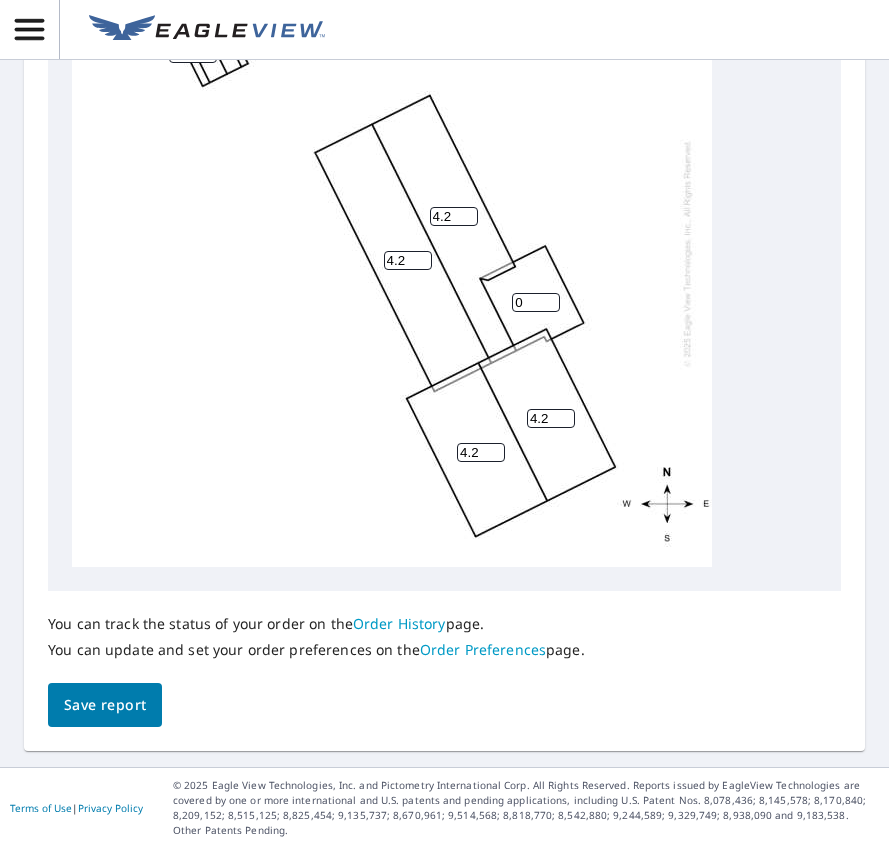 click on "0" at bounding box center [536, 302] 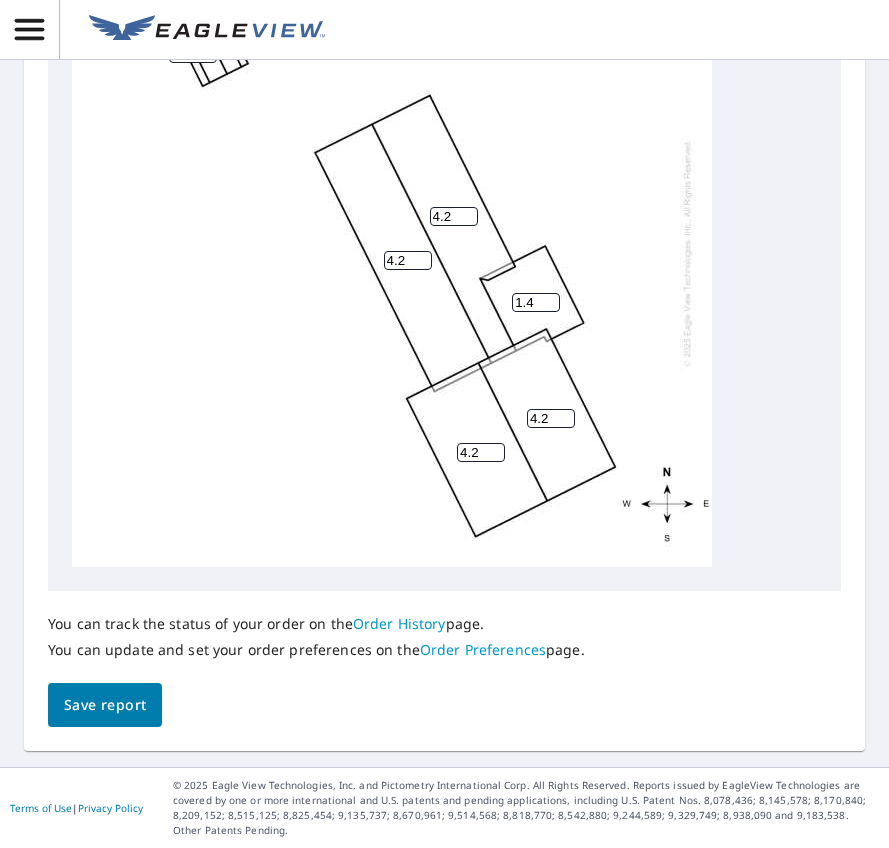 type on "1.4" 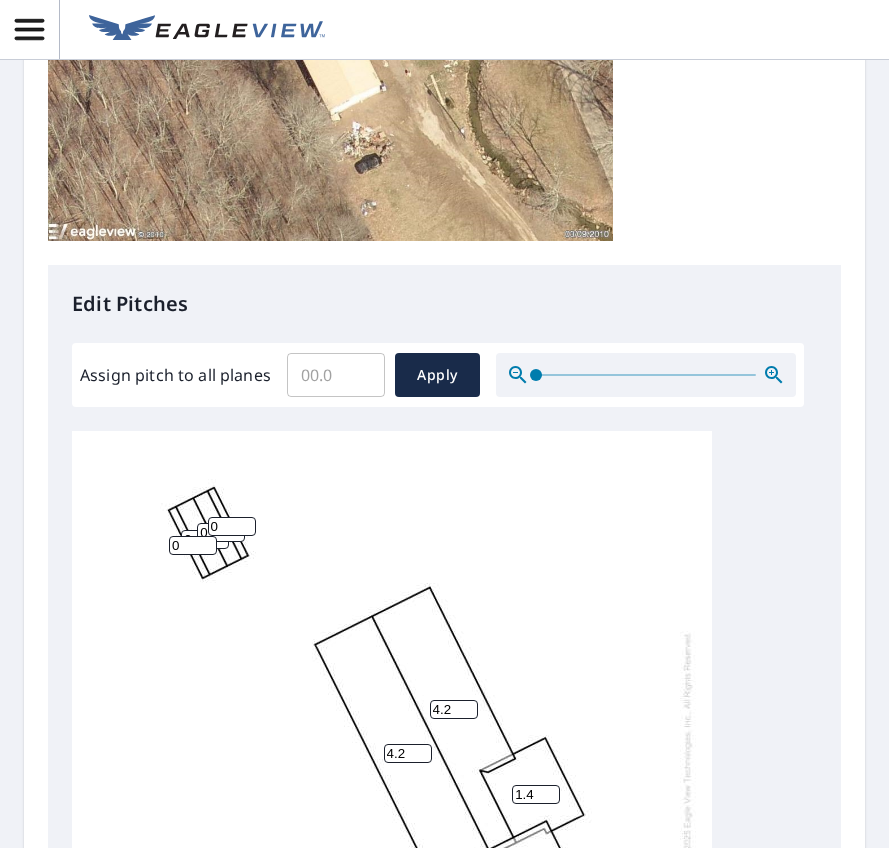 scroll, scrollTop: 602, scrollLeft: 0, axis: vertical 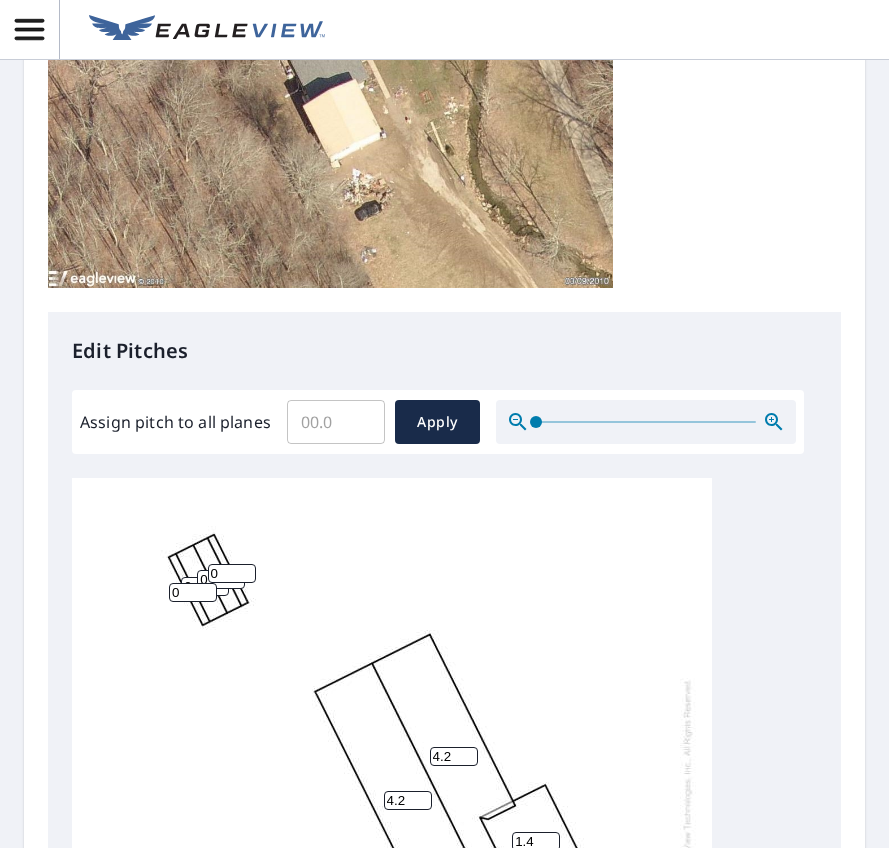 click on "0" at bounding box center [232, 573] 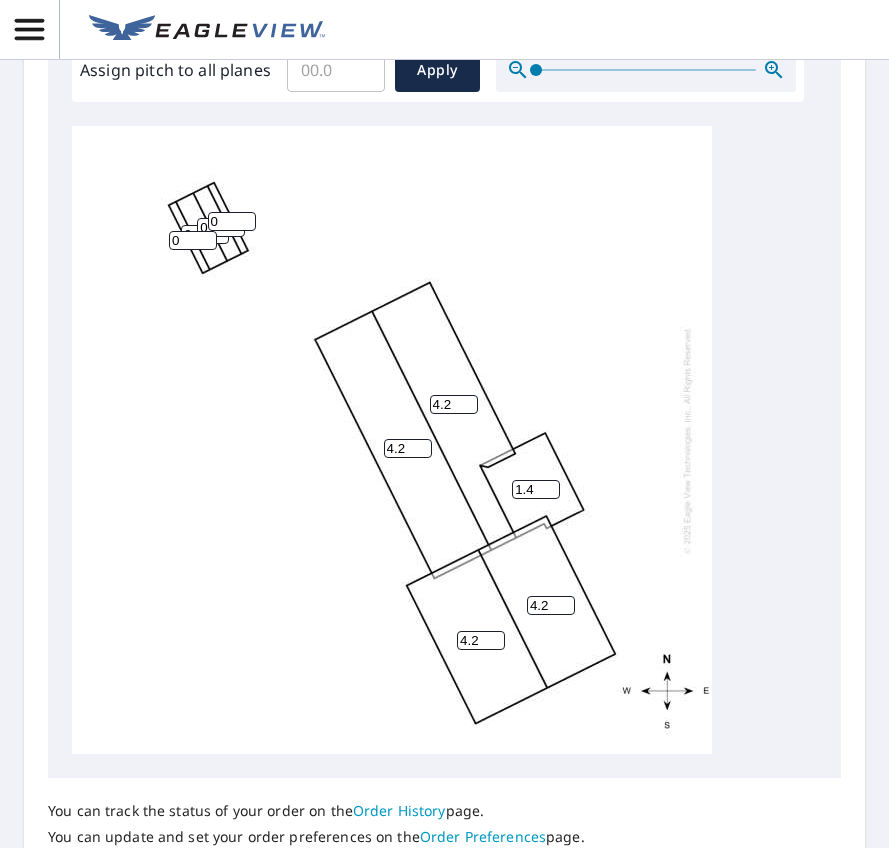scroll, scrollTop: 902, scrollLeft: 0, axis: vertical 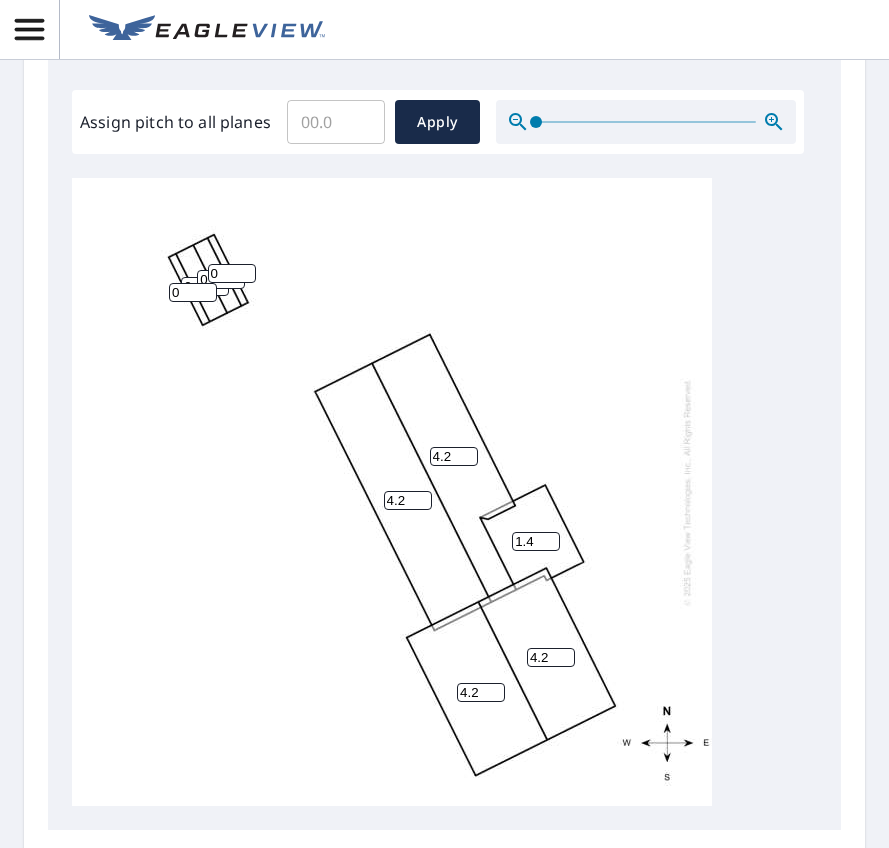 click on "0" at bounding box center [193, 292] 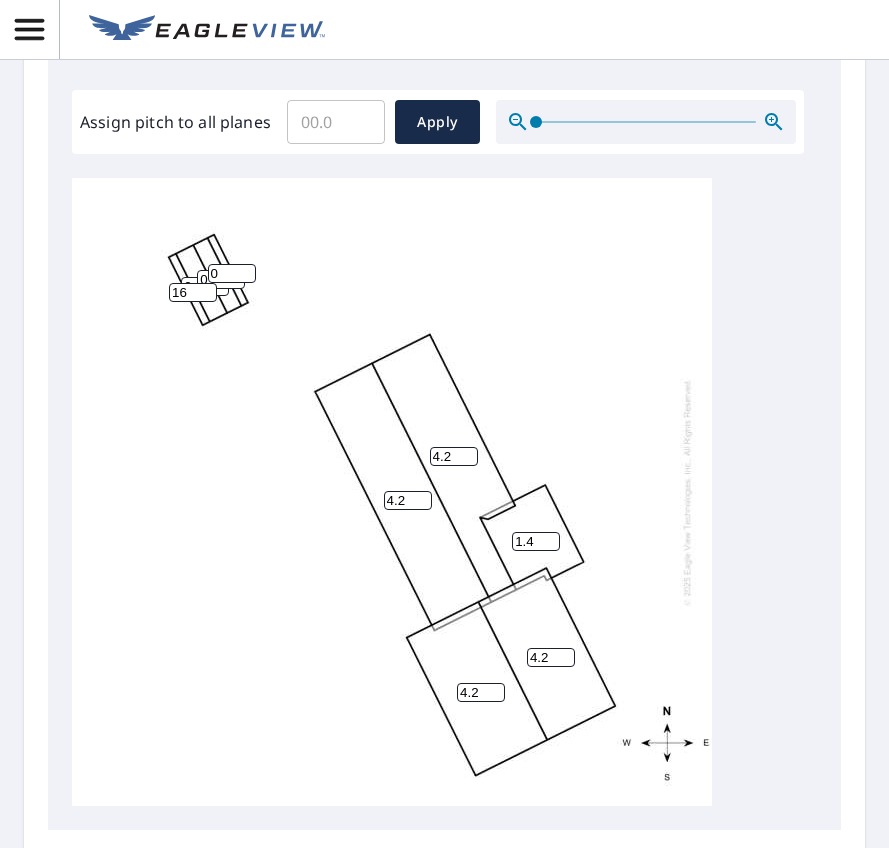 type on "16" 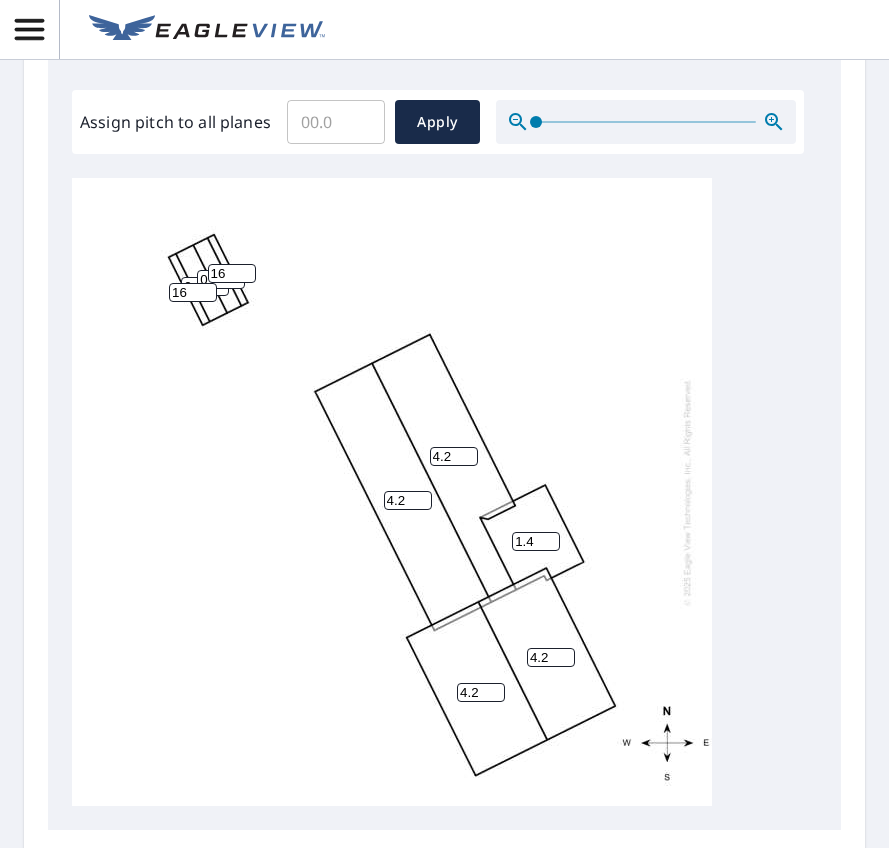 type on "16" 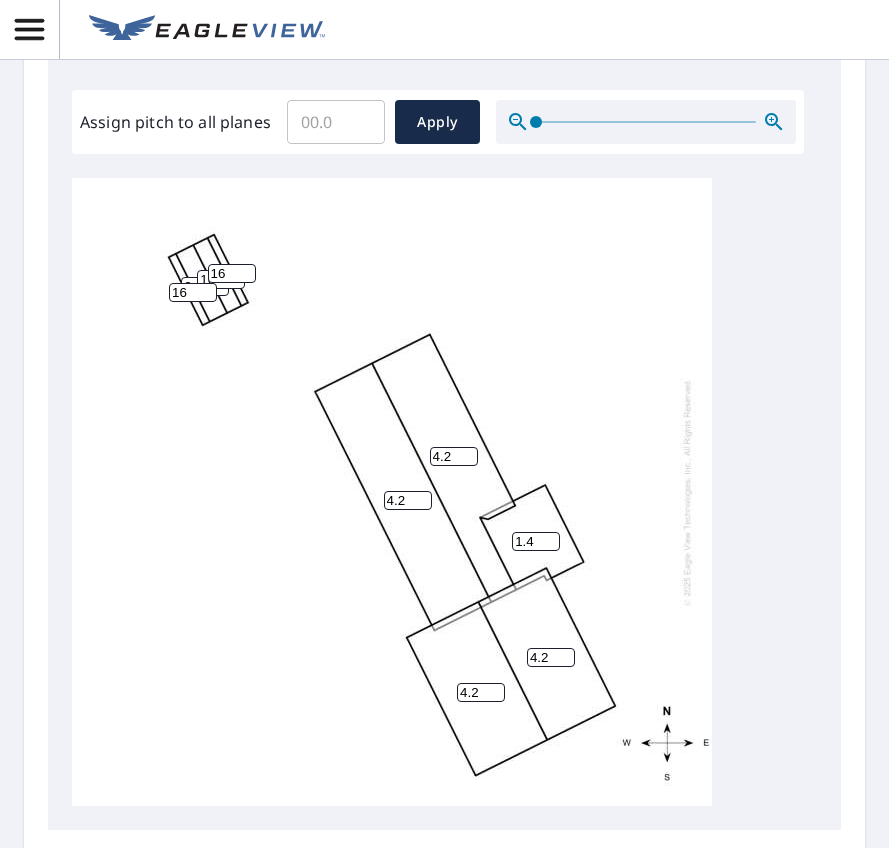 type on "10" 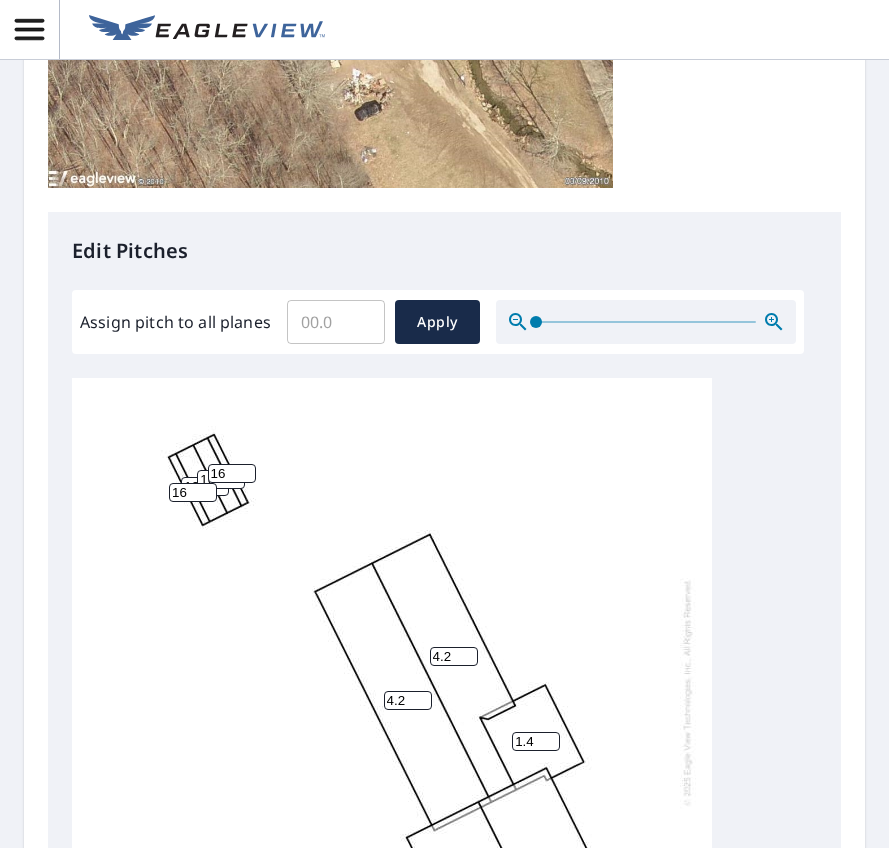 scroll, scrollTop: 802, scrollLeft: 0, axis: vertical 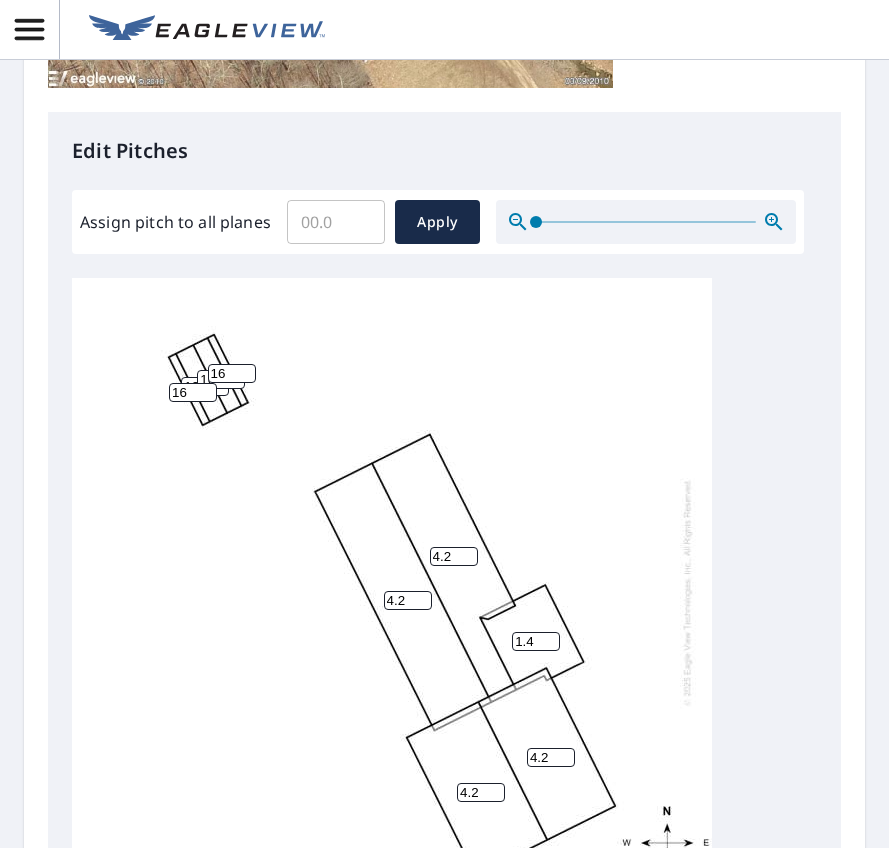 click 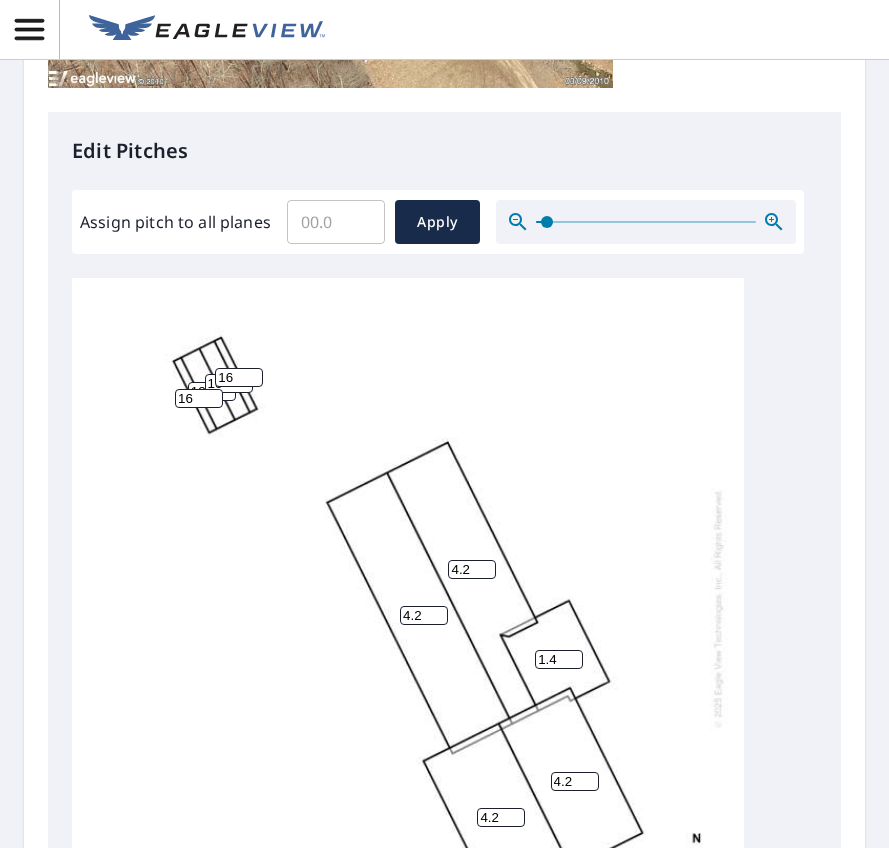 click 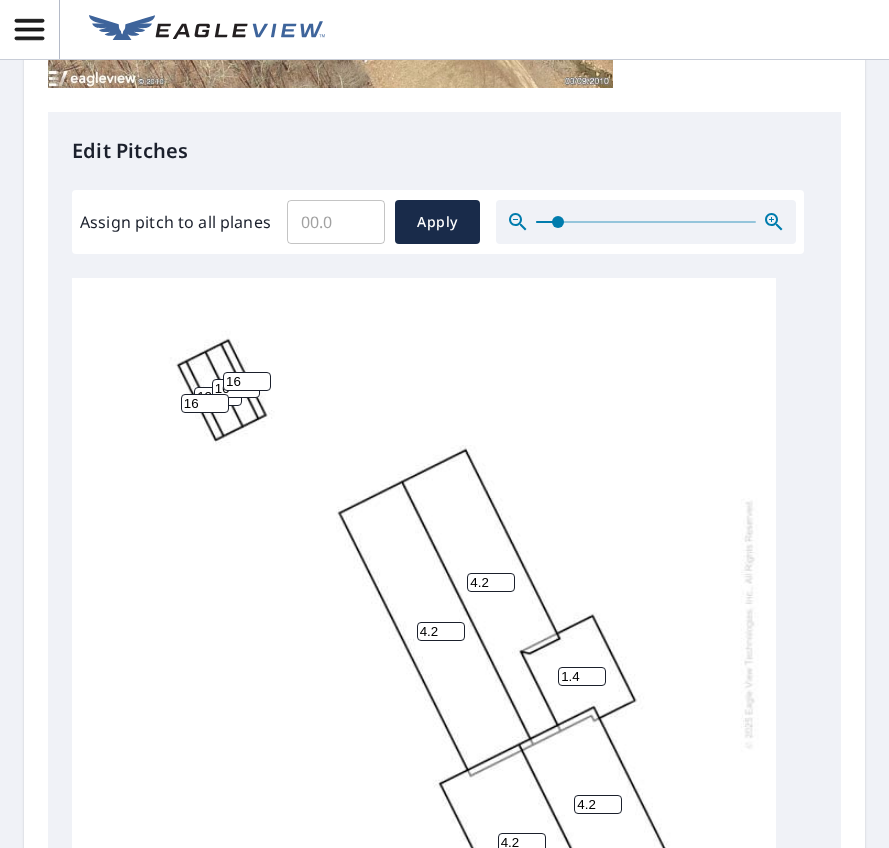 click 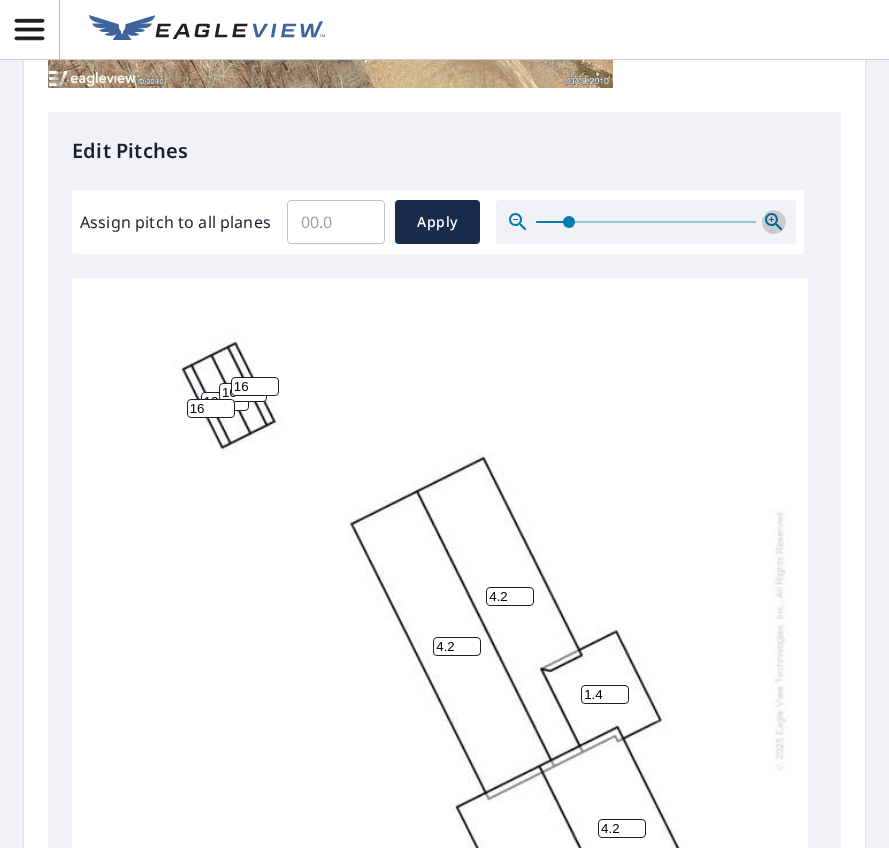 click 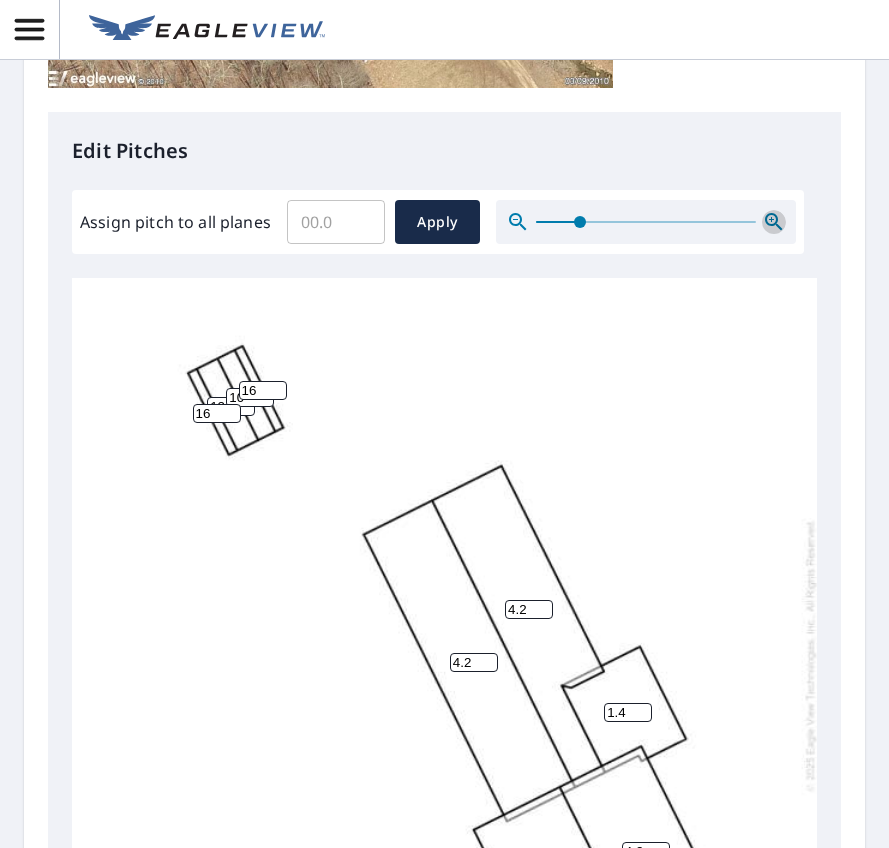 click 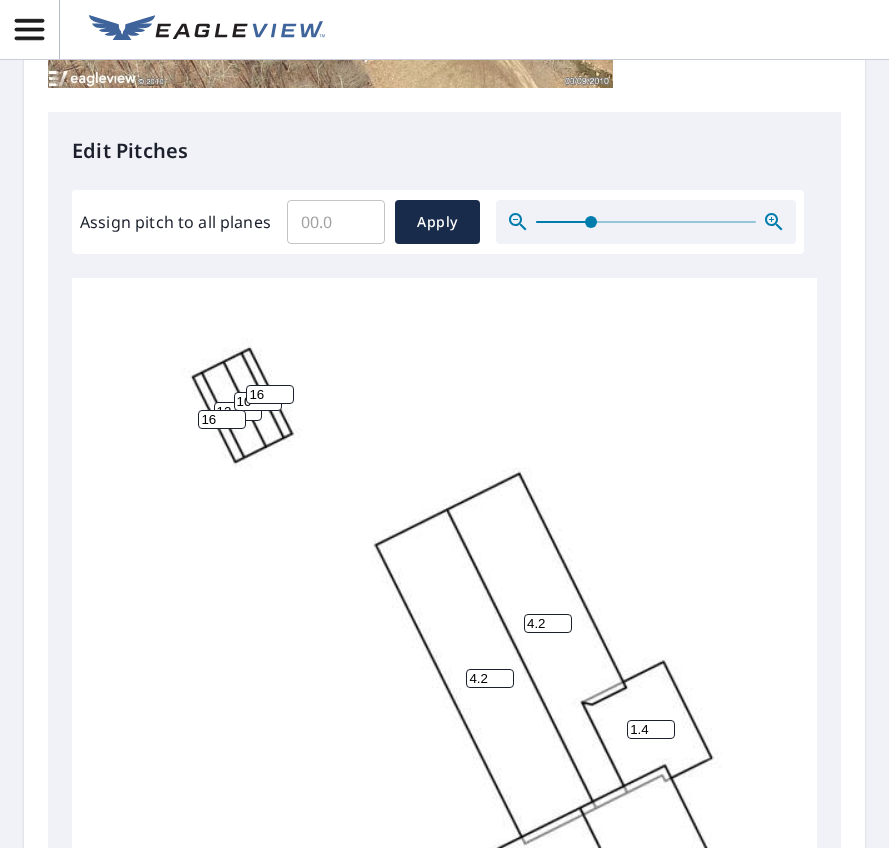 click 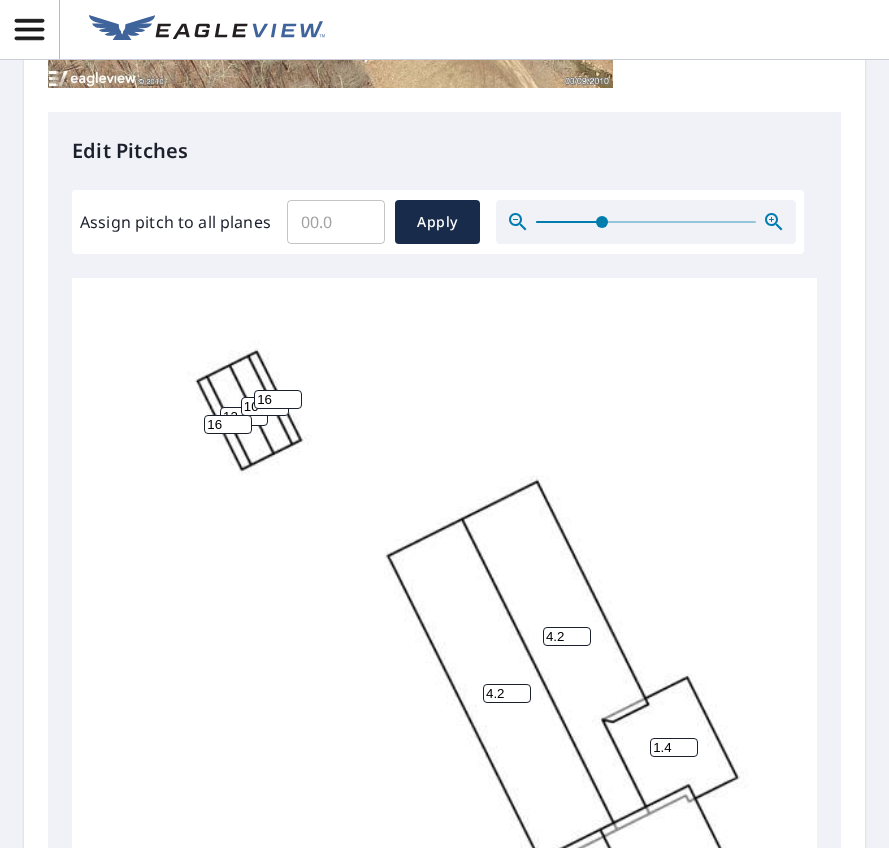 click 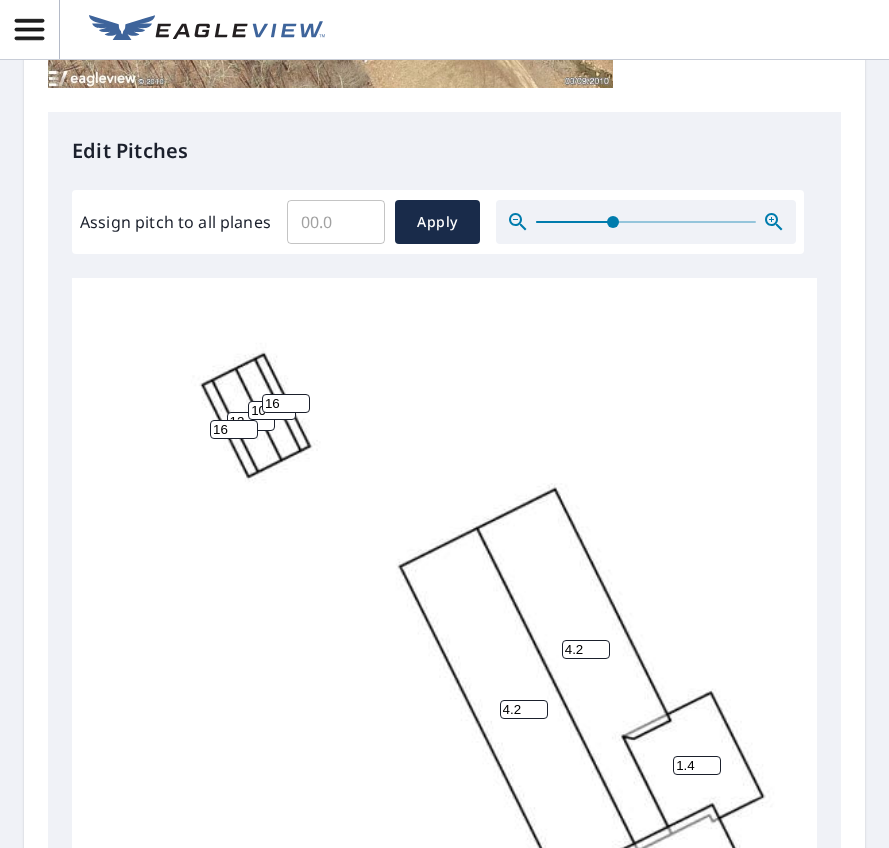click 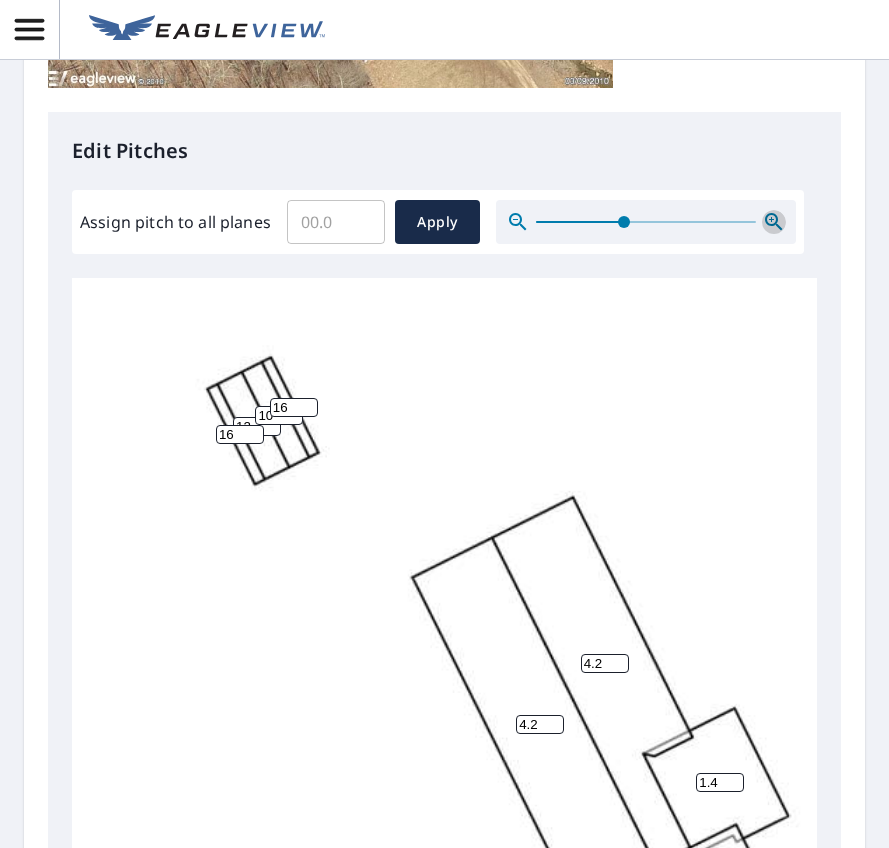 click 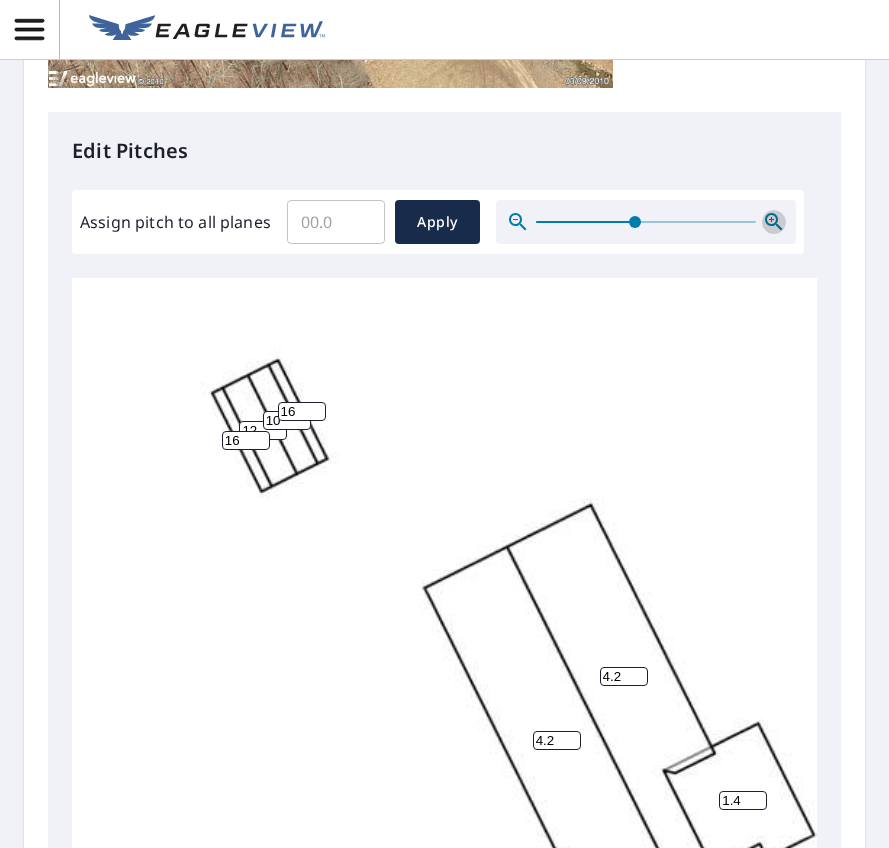 click 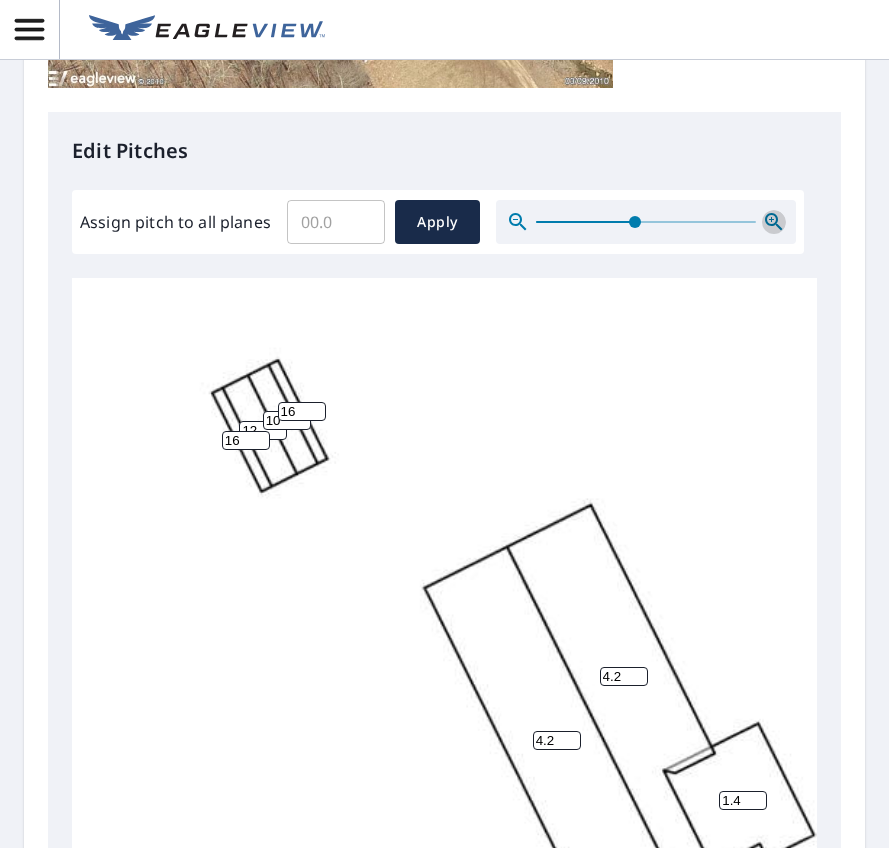 click 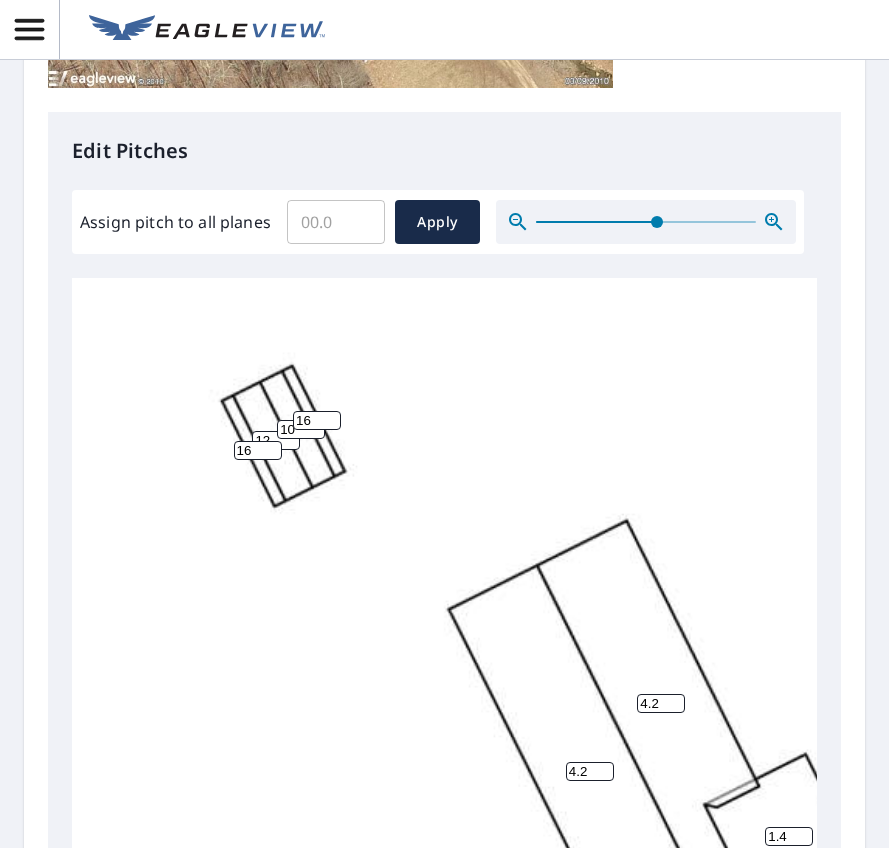 click 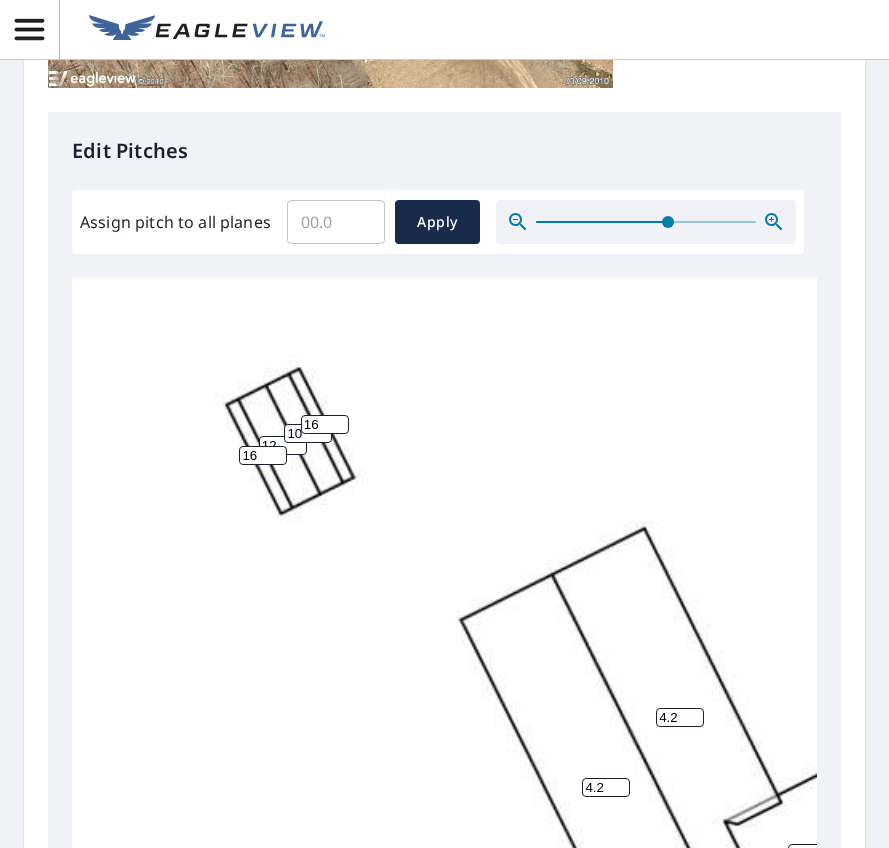click 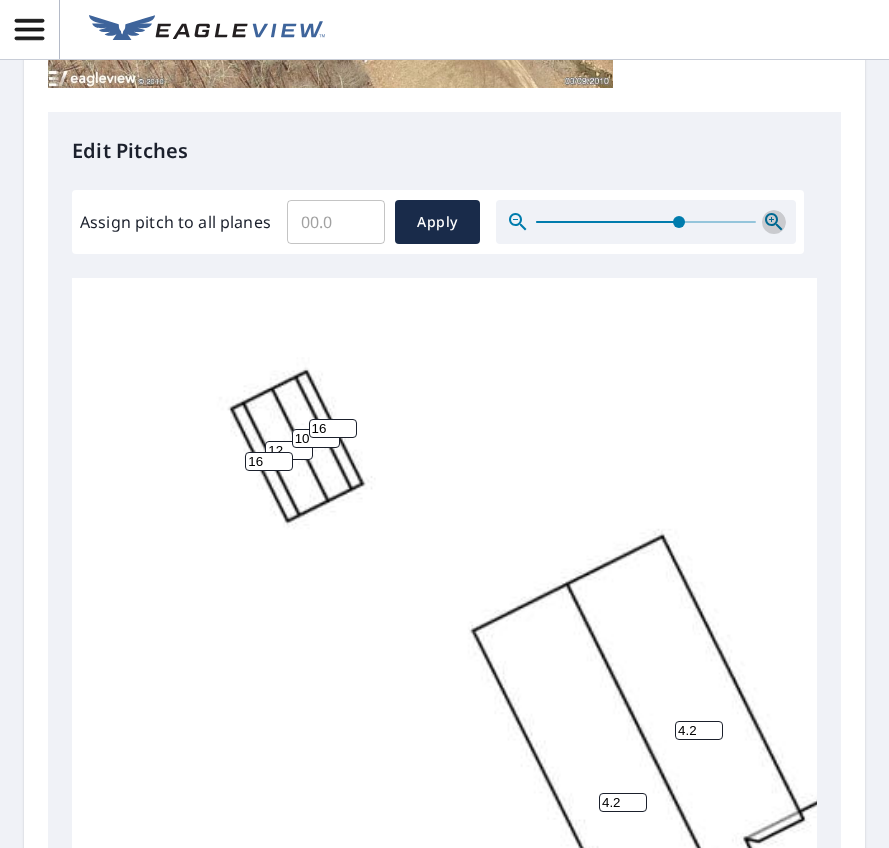 click 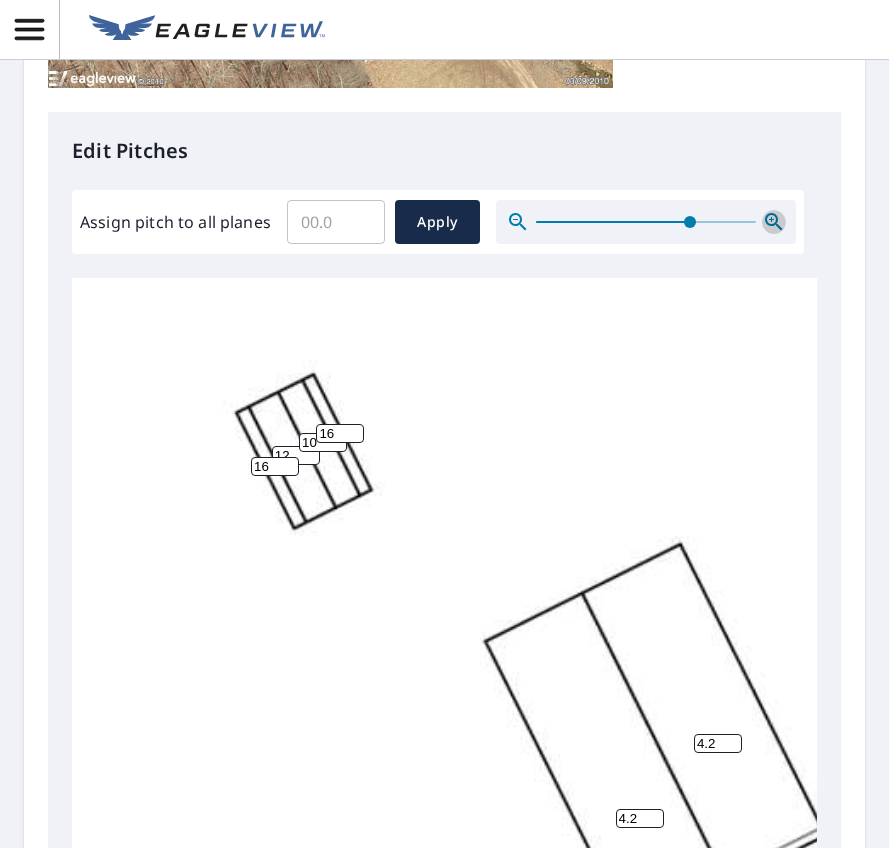 click 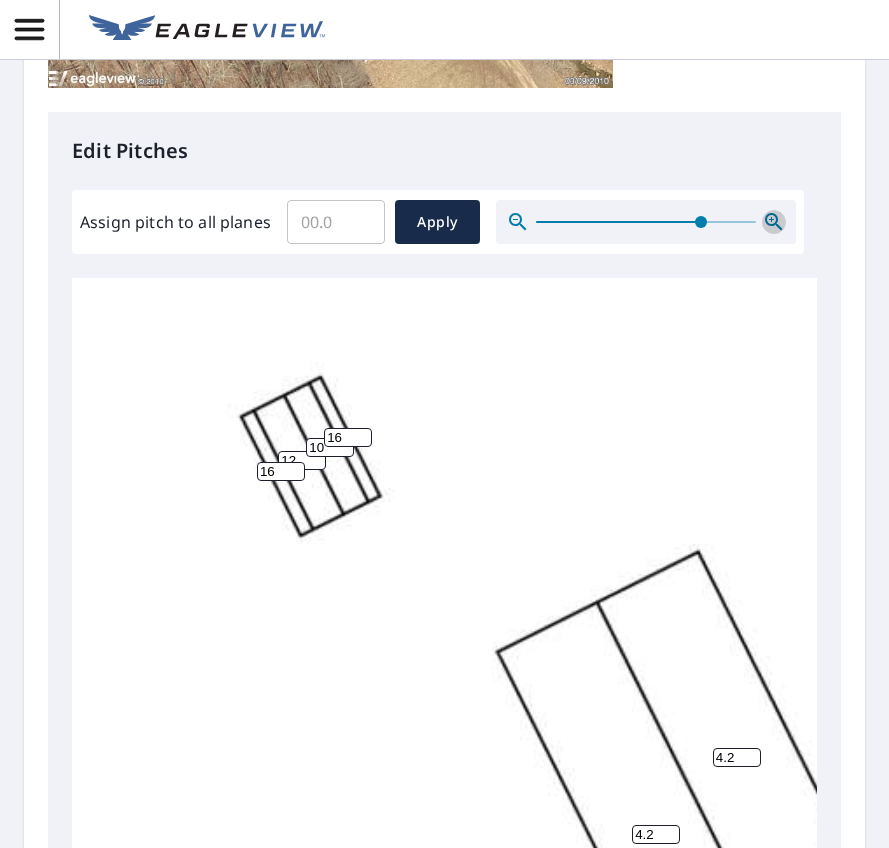 click 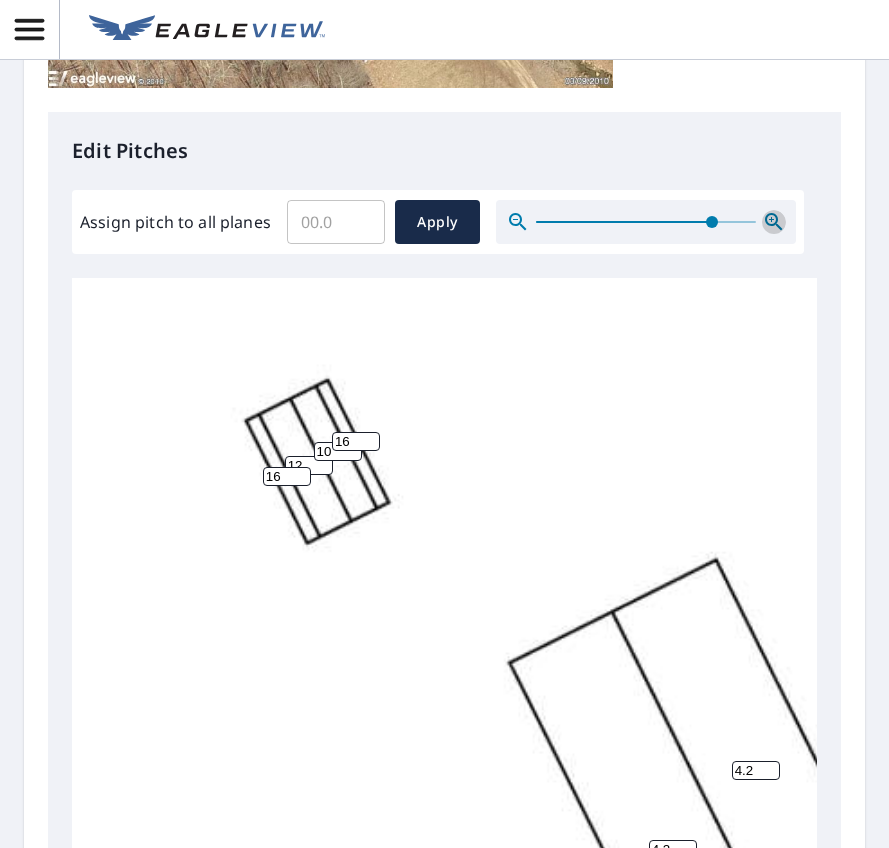 click 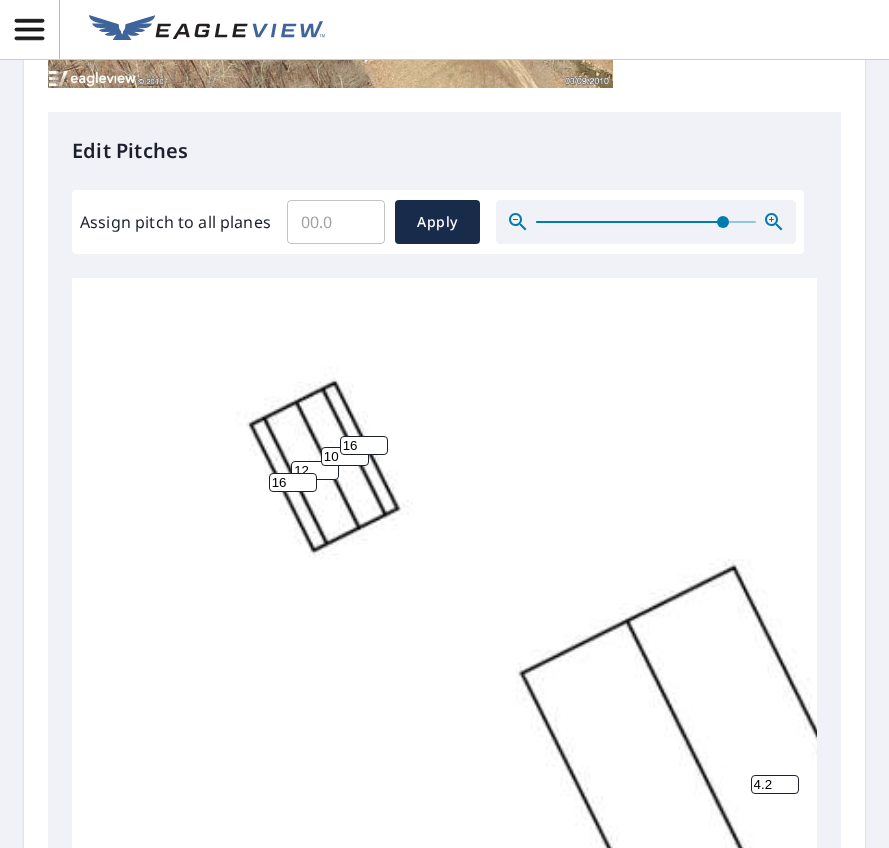 click on "12" at bounding box center [315, 470] 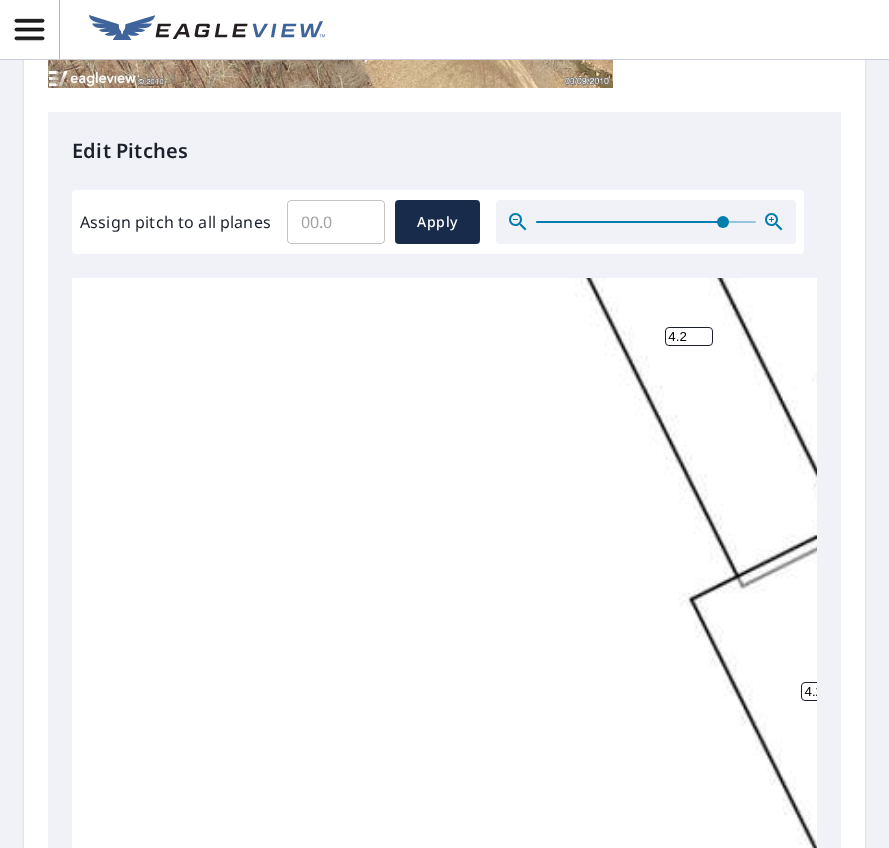 scroll, scrollTop: 555, scrollLeft: 0, axis: vertical 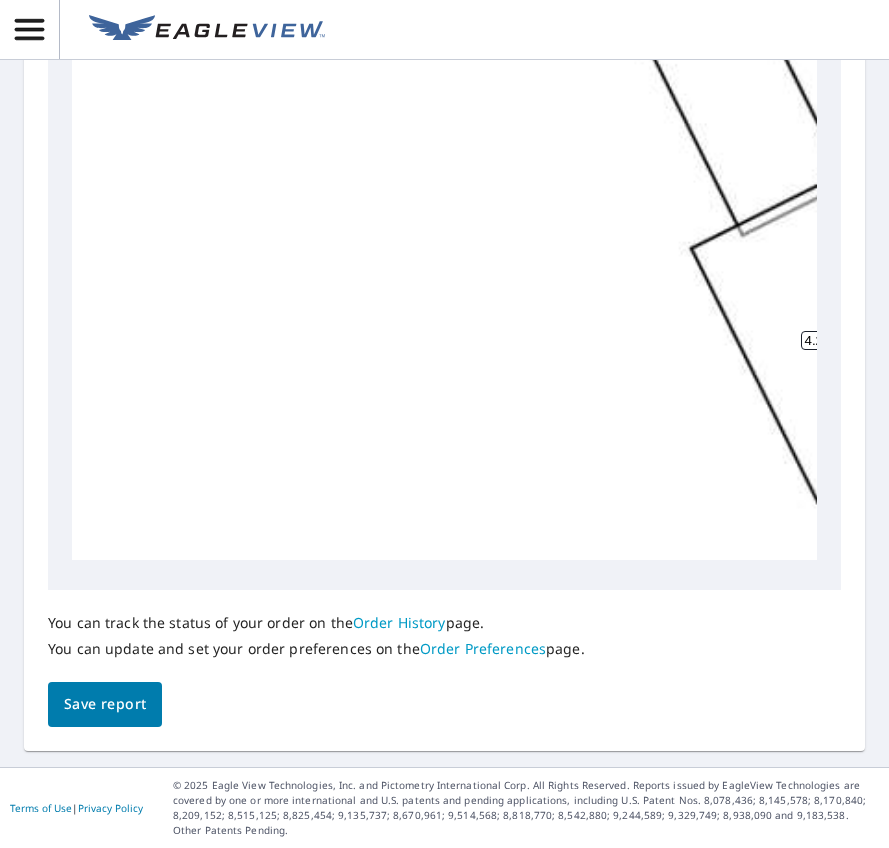 type on "10" 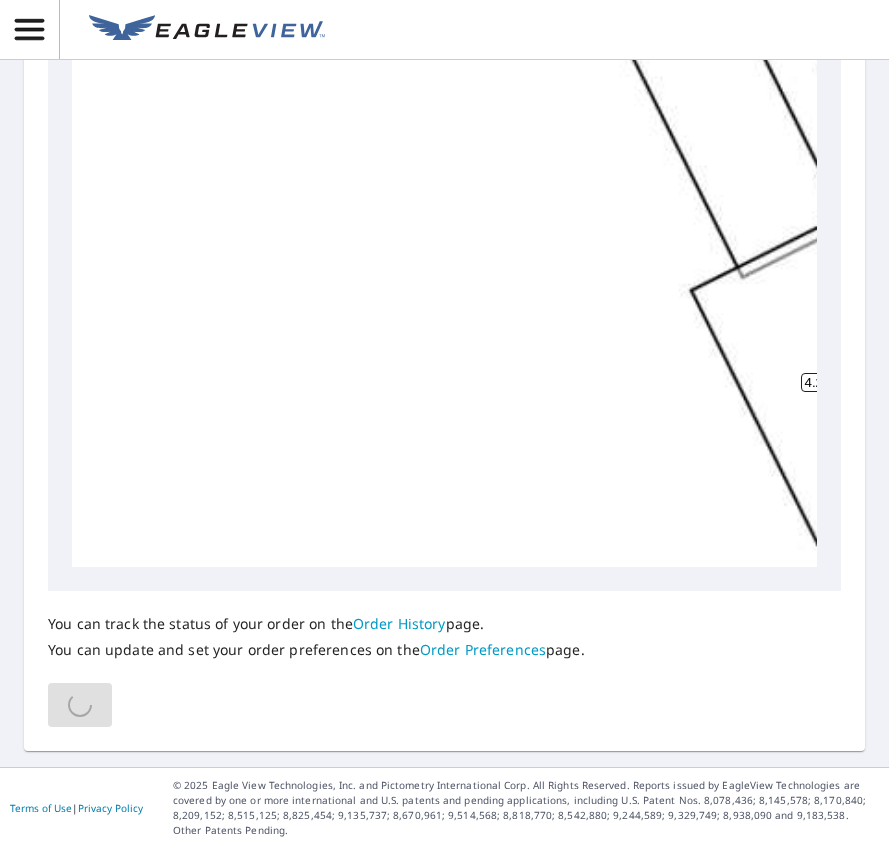 scroll, scrollTop: 500, scrollLeft: 0, axis: vertical 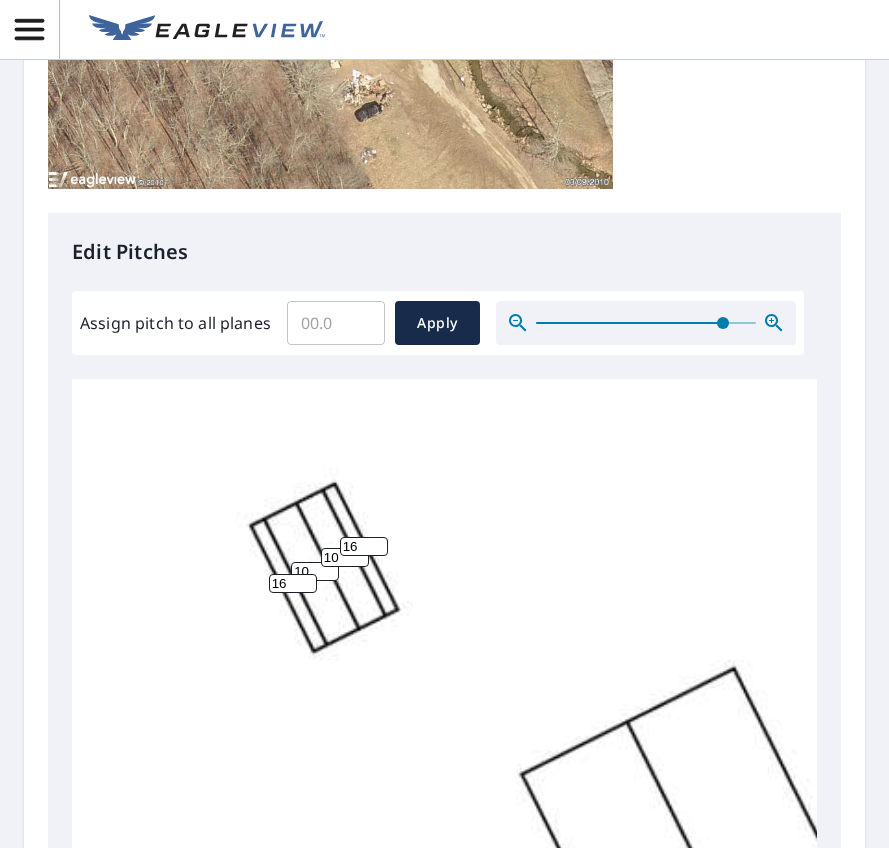 click at bounding box center (646, 323) 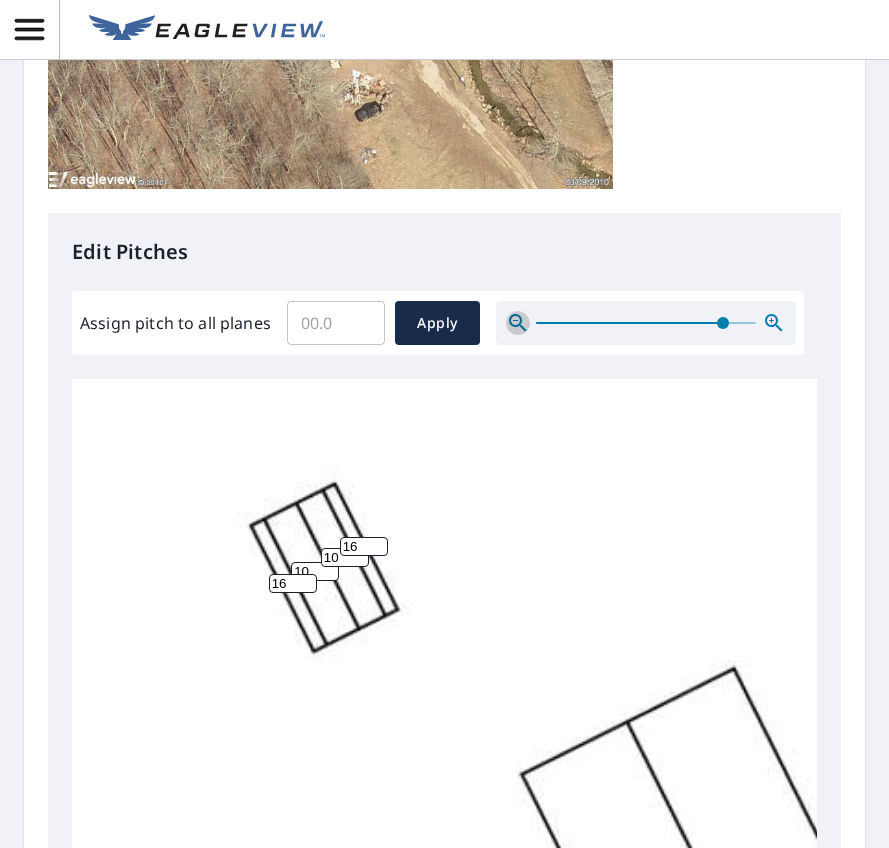 click 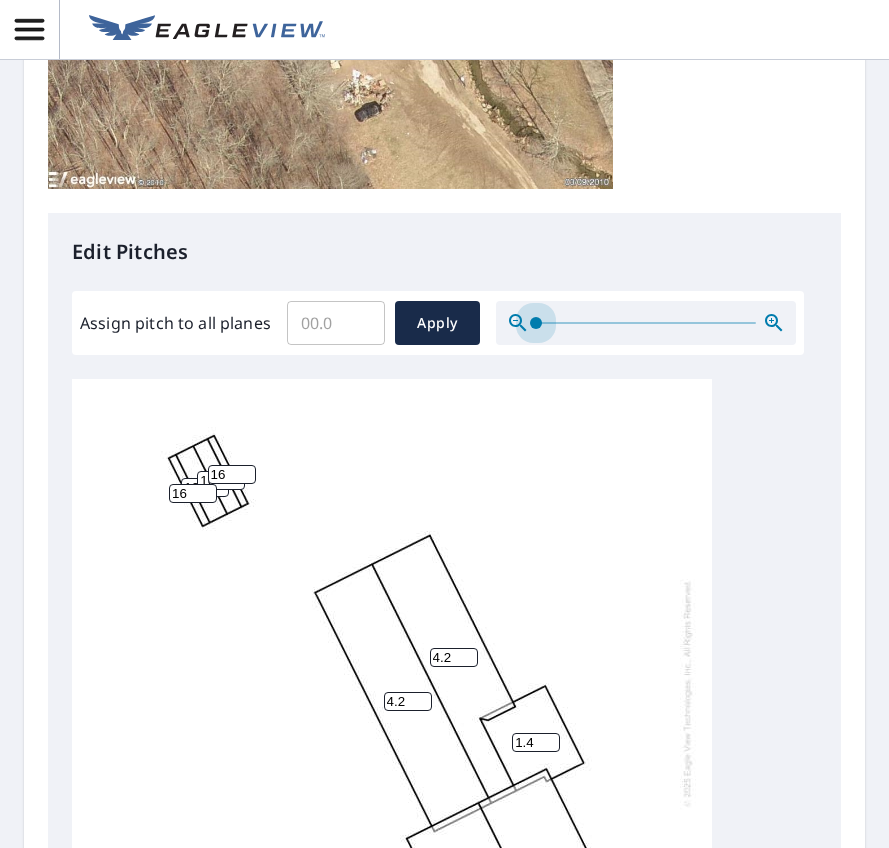 drag, startPoint x: 292, startPoint y: 386, endPoint x: 99, endPoint y: 397, distance: 193.31322 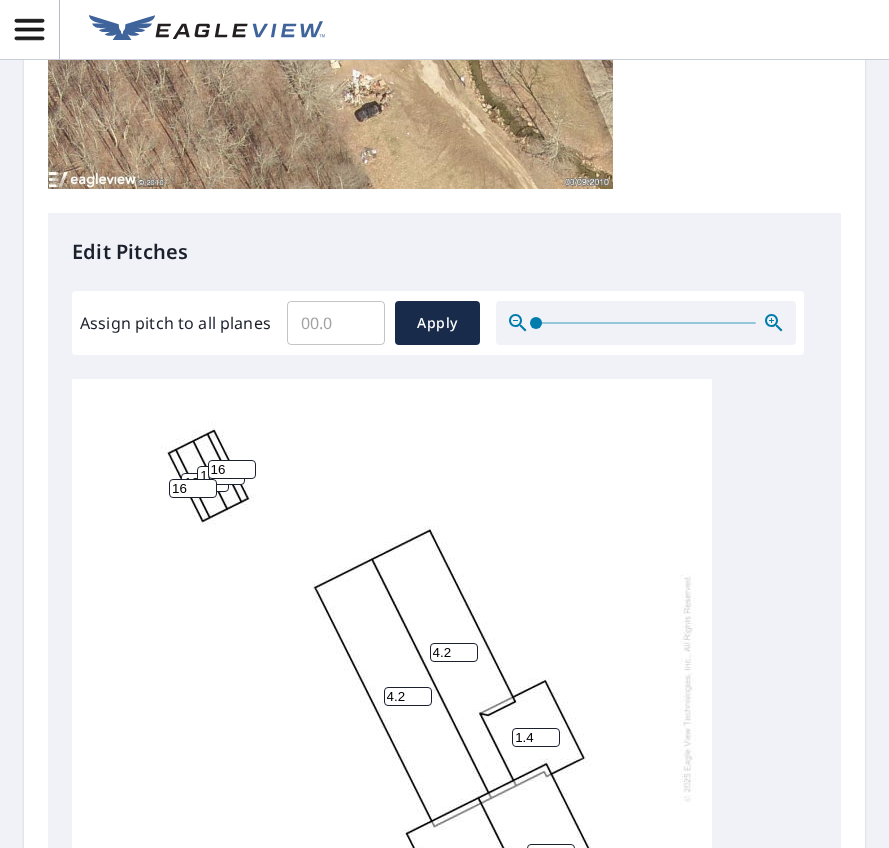 scroll, scrollTop: 0, scrollLeft: 0, axis: both 